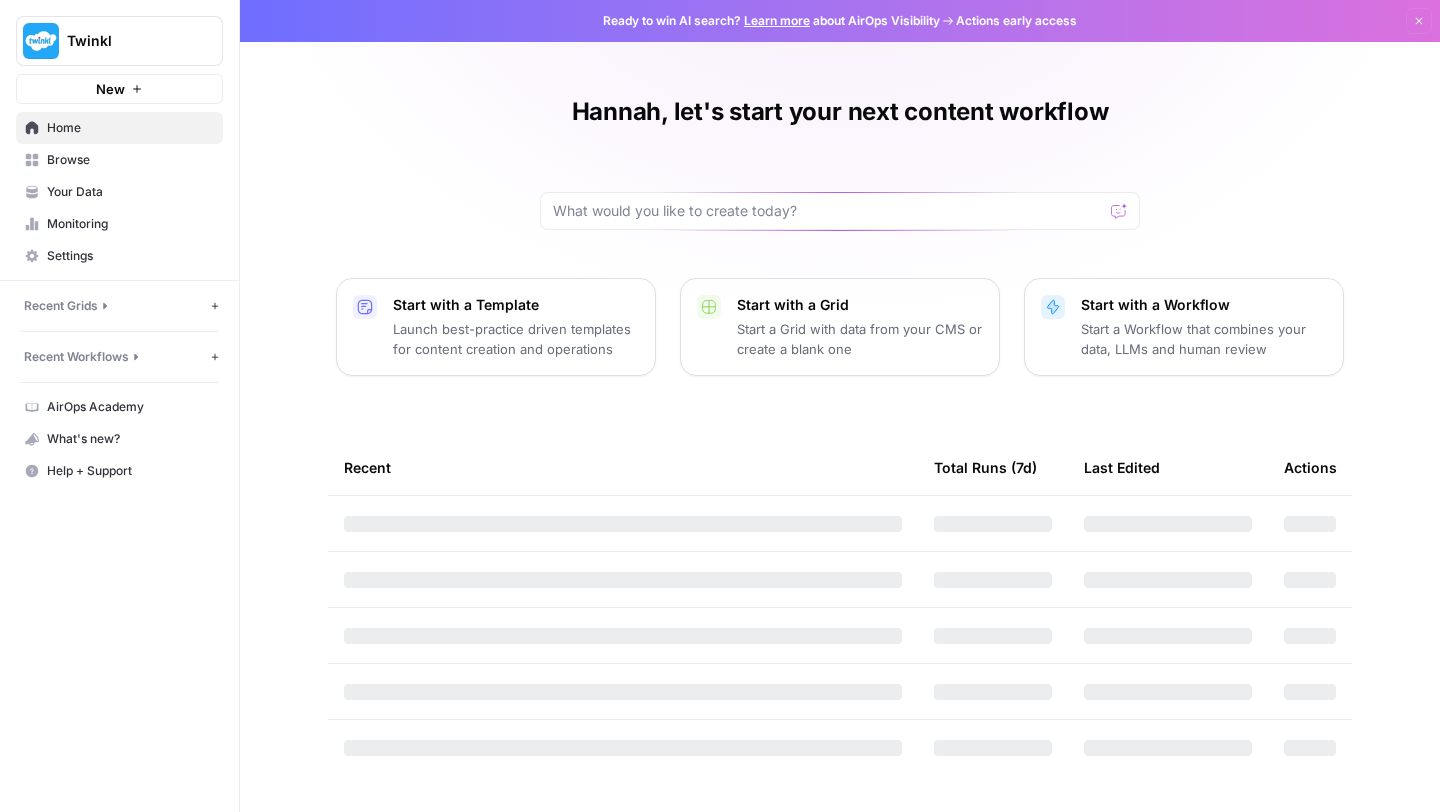 scroll, scrollTop: 0, scrollLeft: 0, axis: both 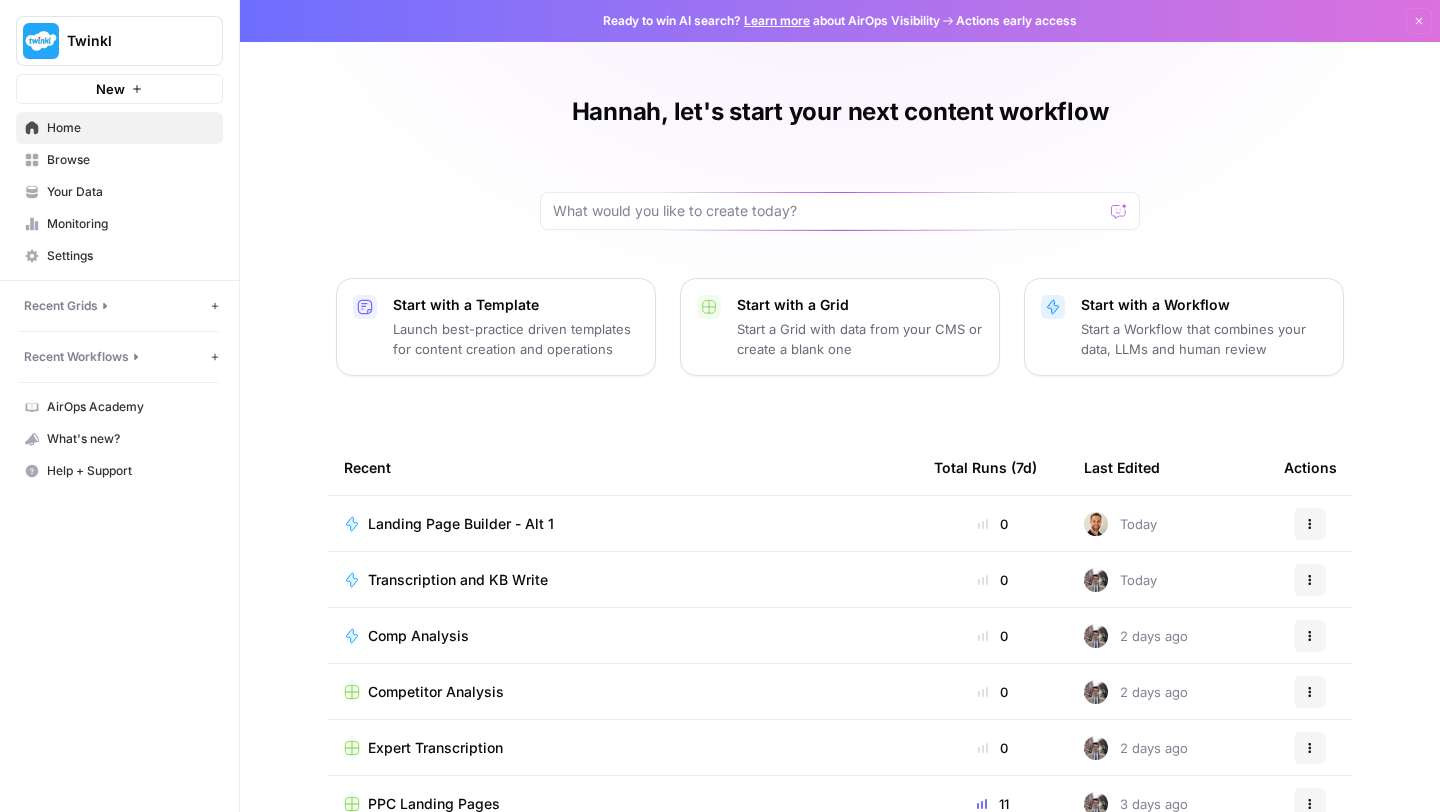 click on "Recent Grids" at bounding box center [115, 306] 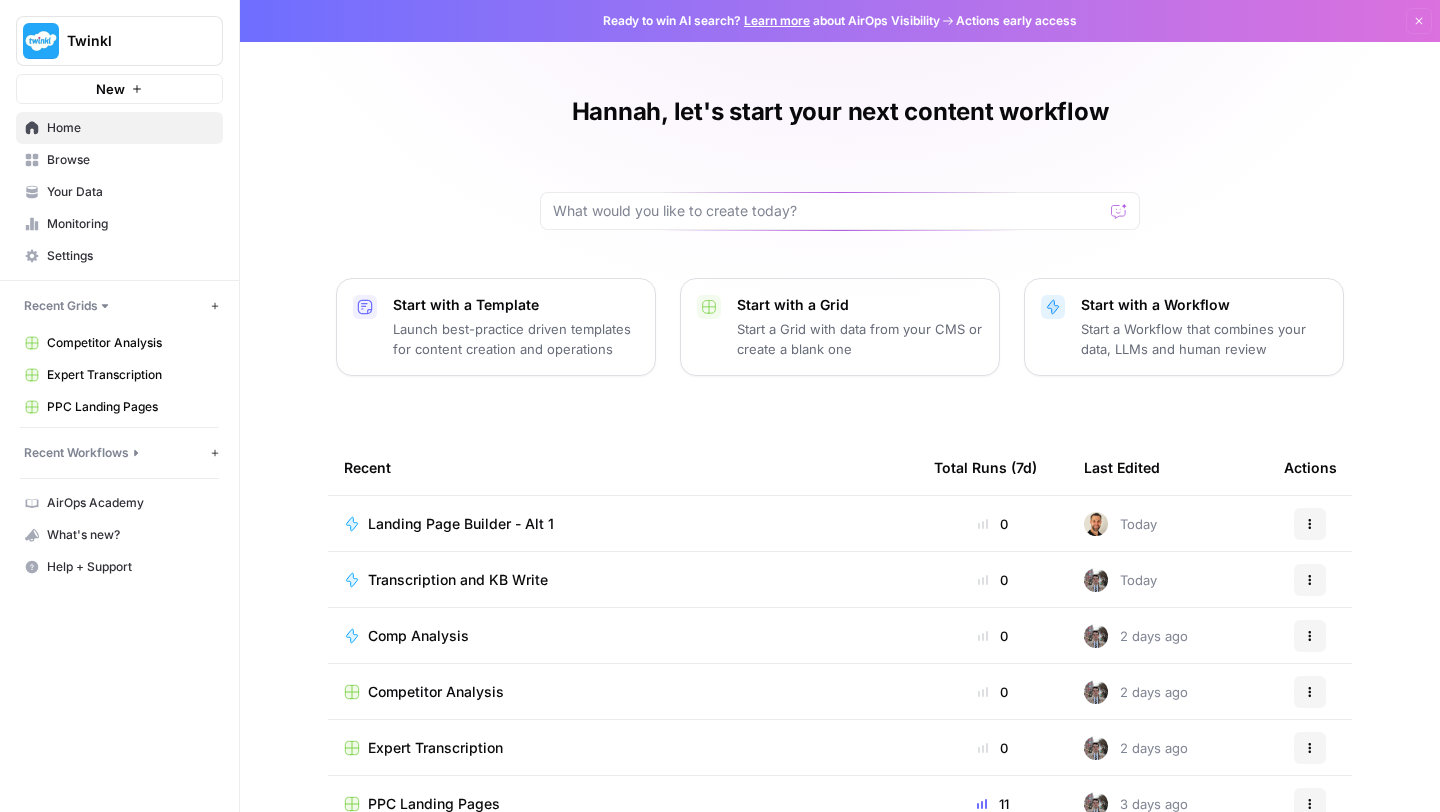 click on "Recent Workflows" at bounding box center [115, 453] 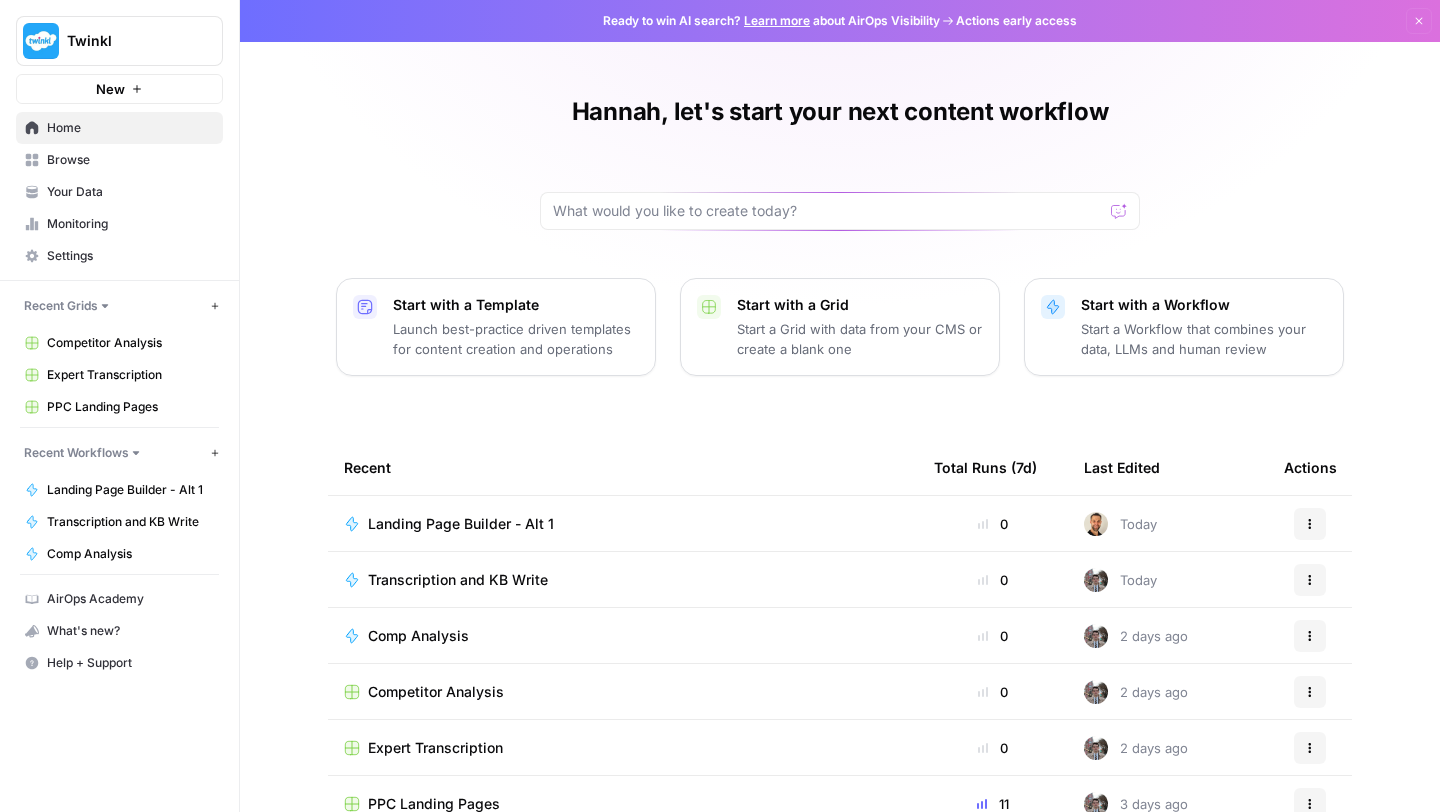 click on "Comp Analysis" at bounding box center (130, 554) 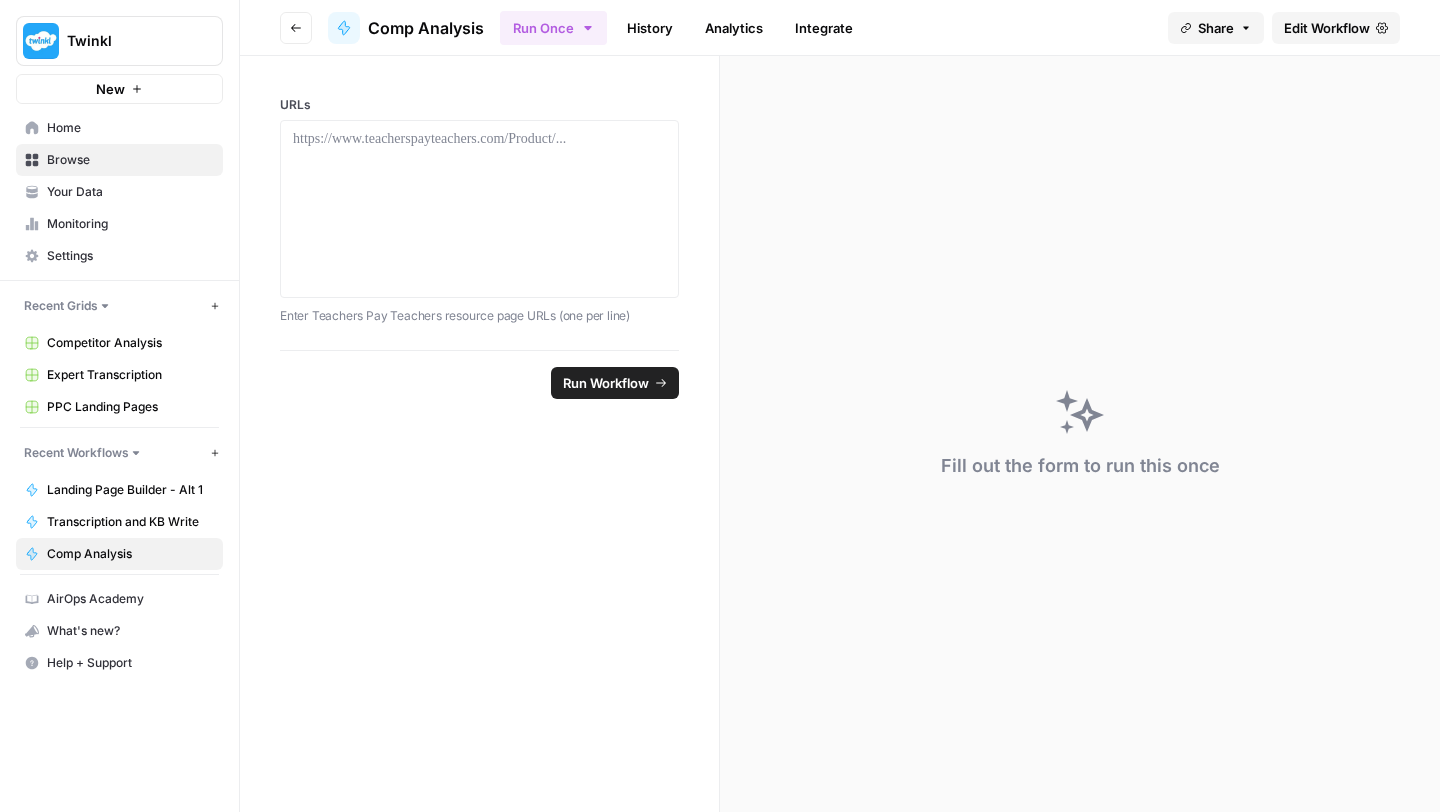click on "Transcription and KB Write" at bounding box center (130, 522) 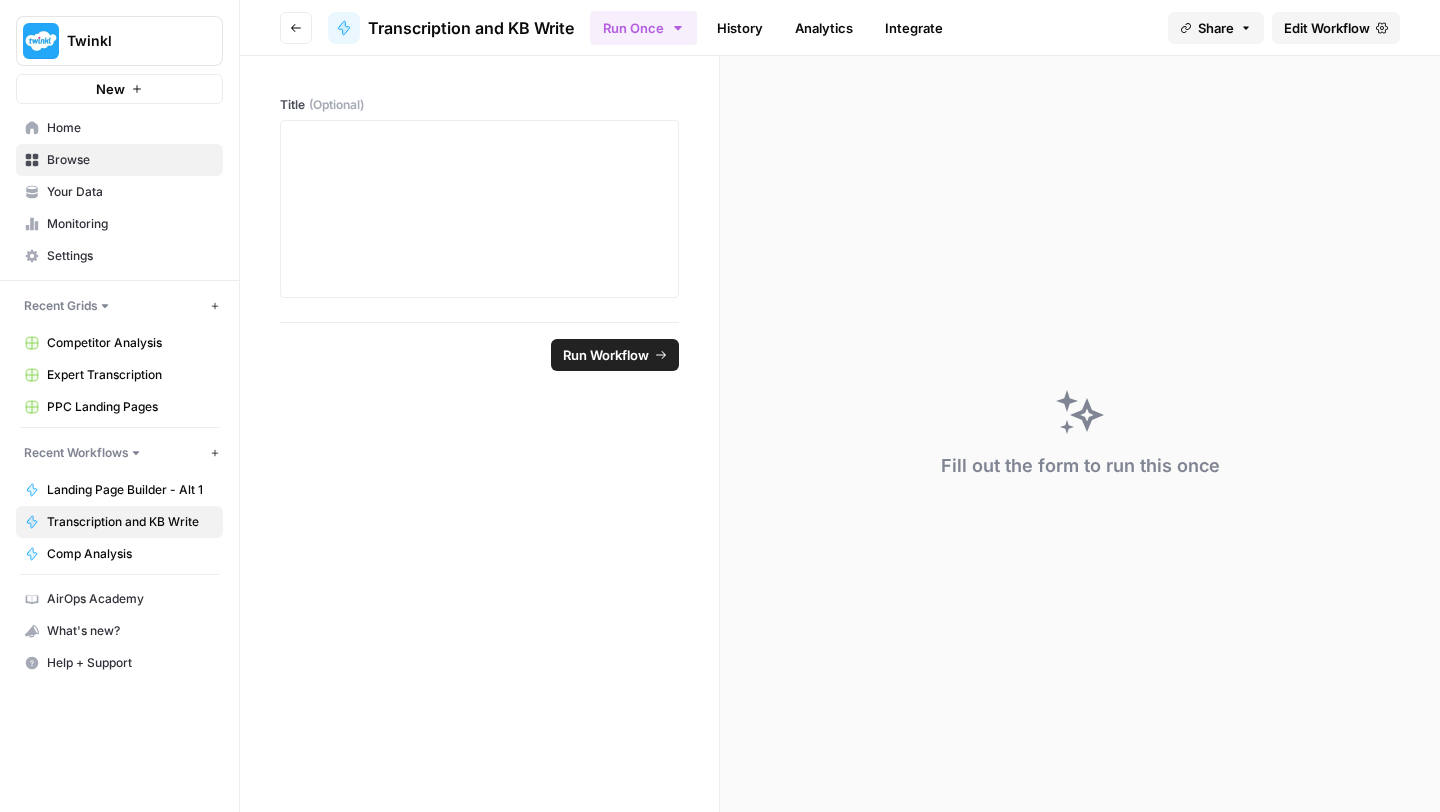 click on "Landing Page Builder - Alt 1" at bounding box center (130, 490) 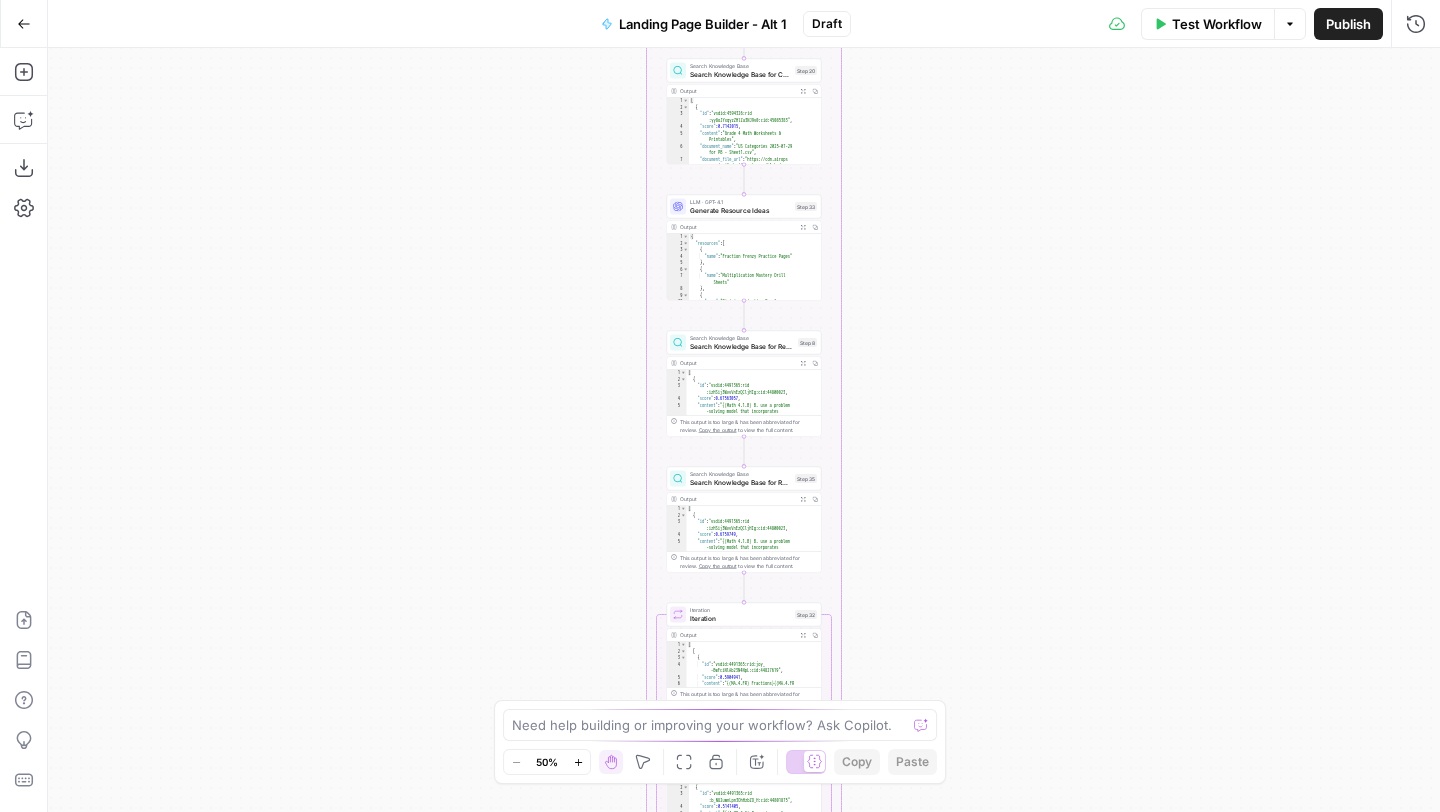 click 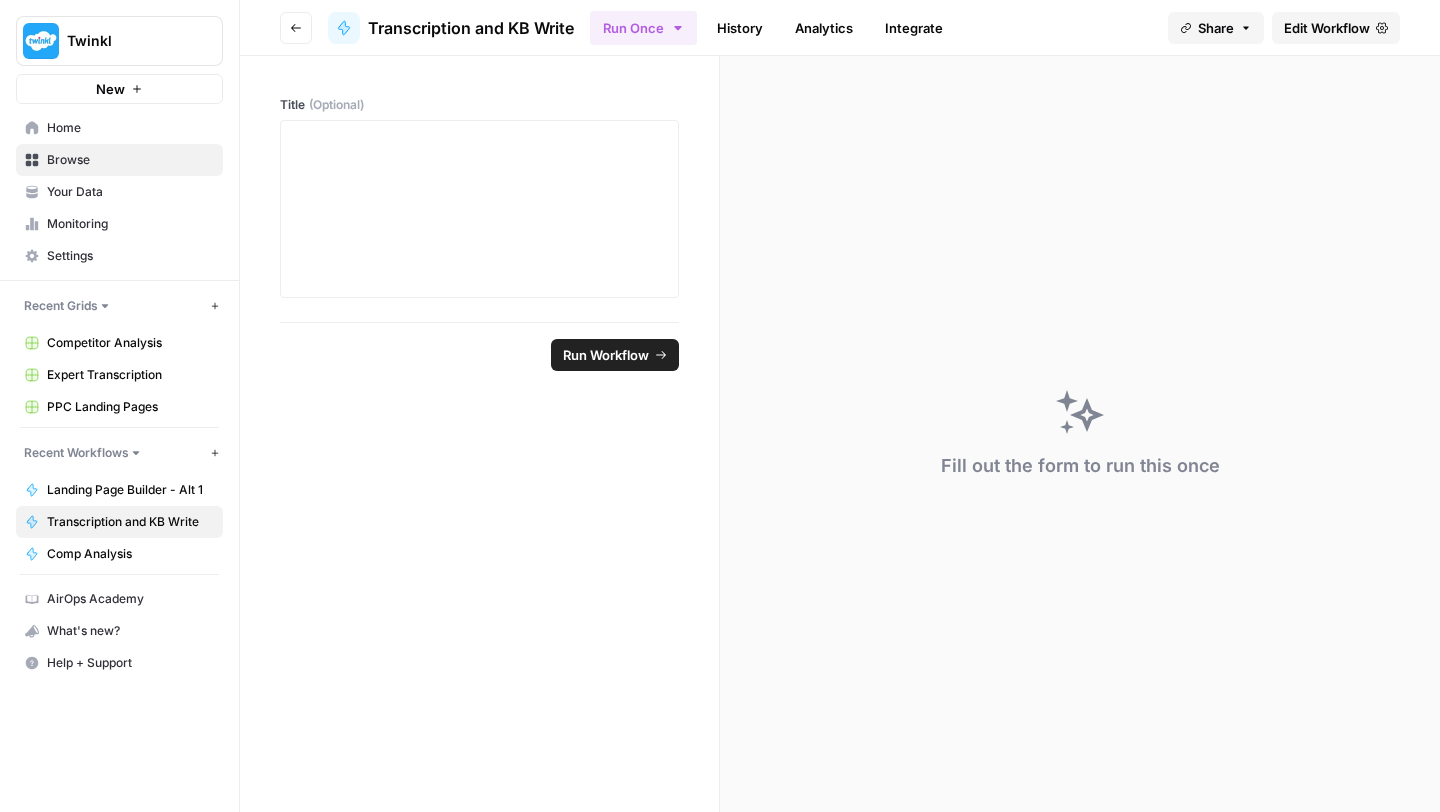 click on "Browse" at bounding box center [130, 160] 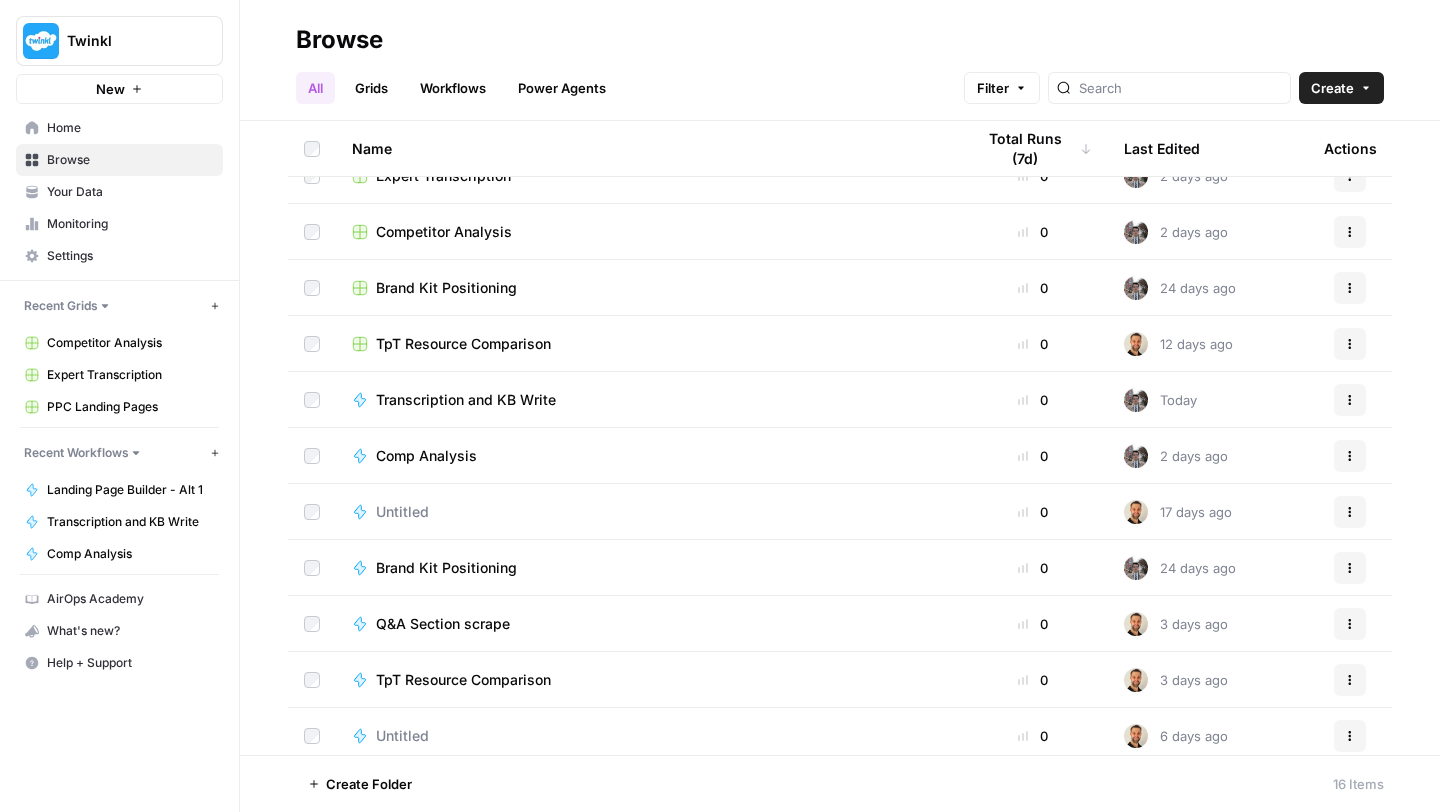 scroll, scrollTop: 258, scrollLeft: 0, axis: vertical 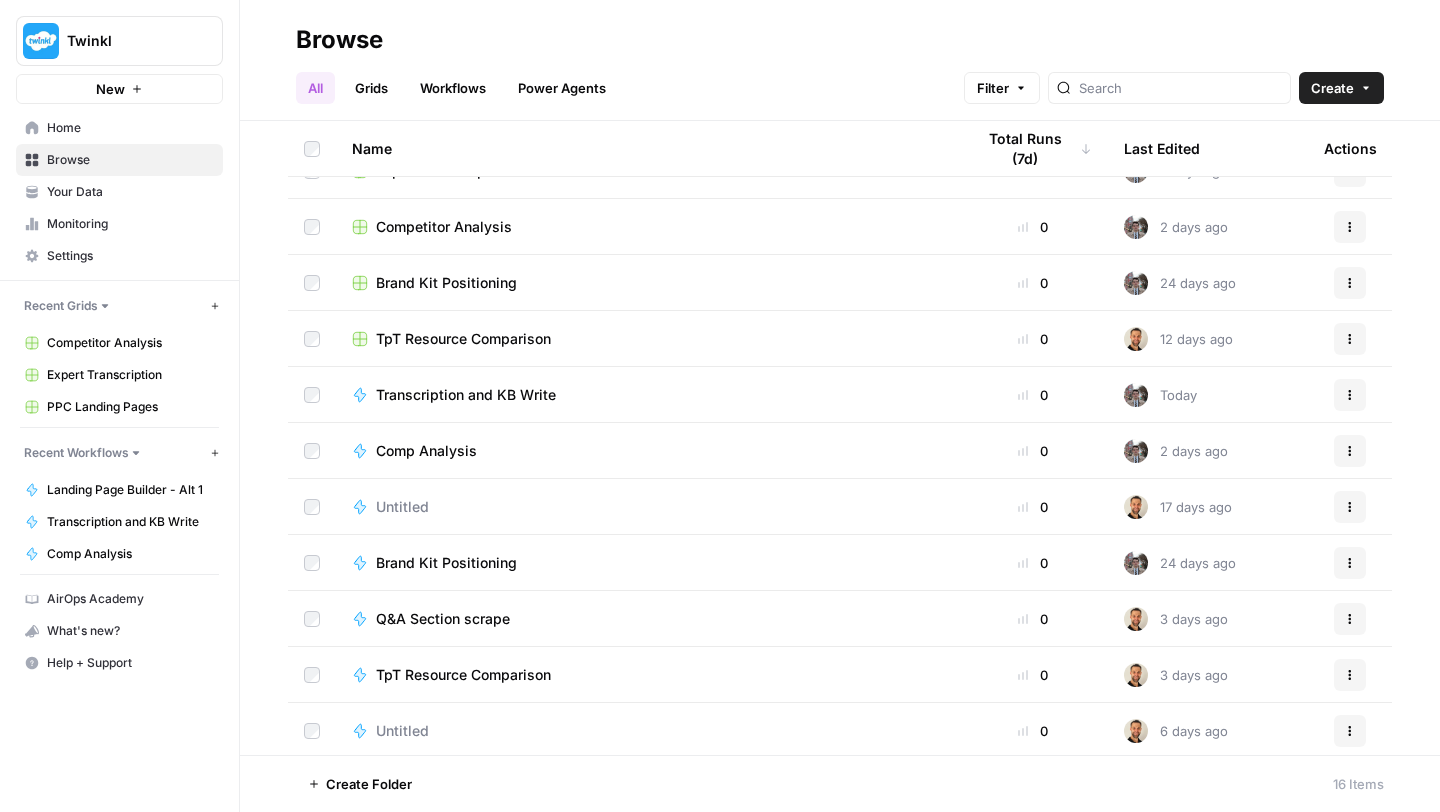 click on "Brand Kit Positioning" at bounding box center (446, 283) 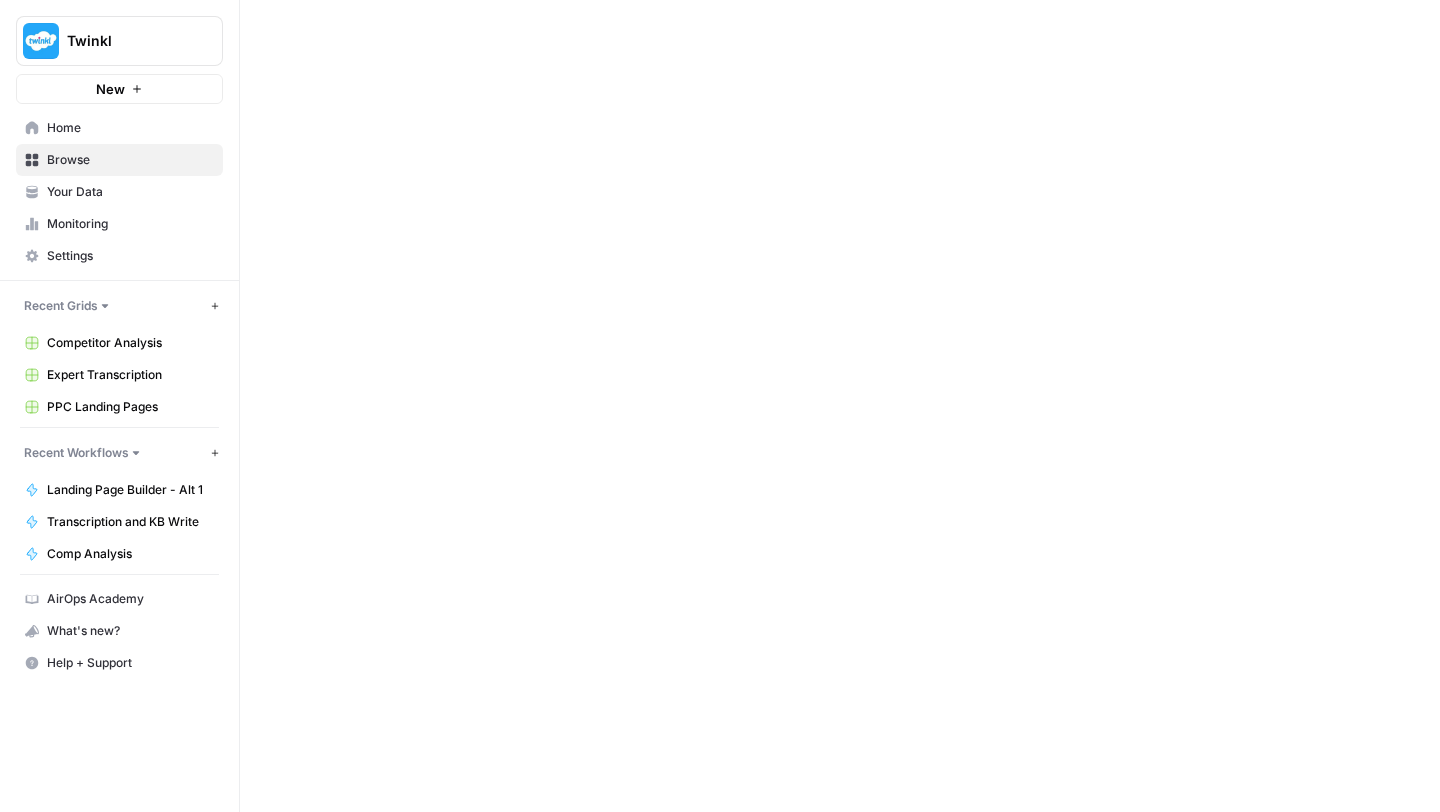 click at bounding box center (840, 406) 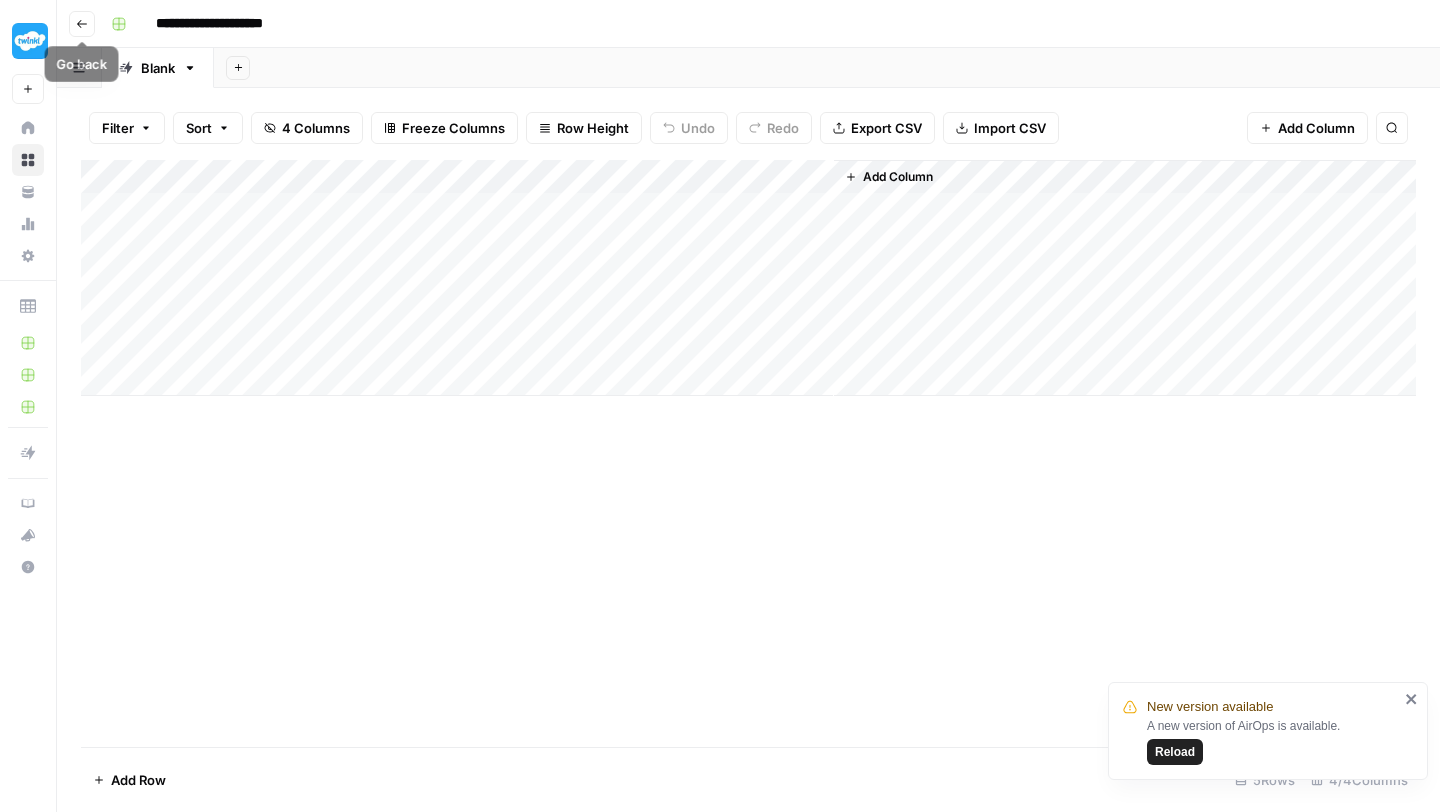 click 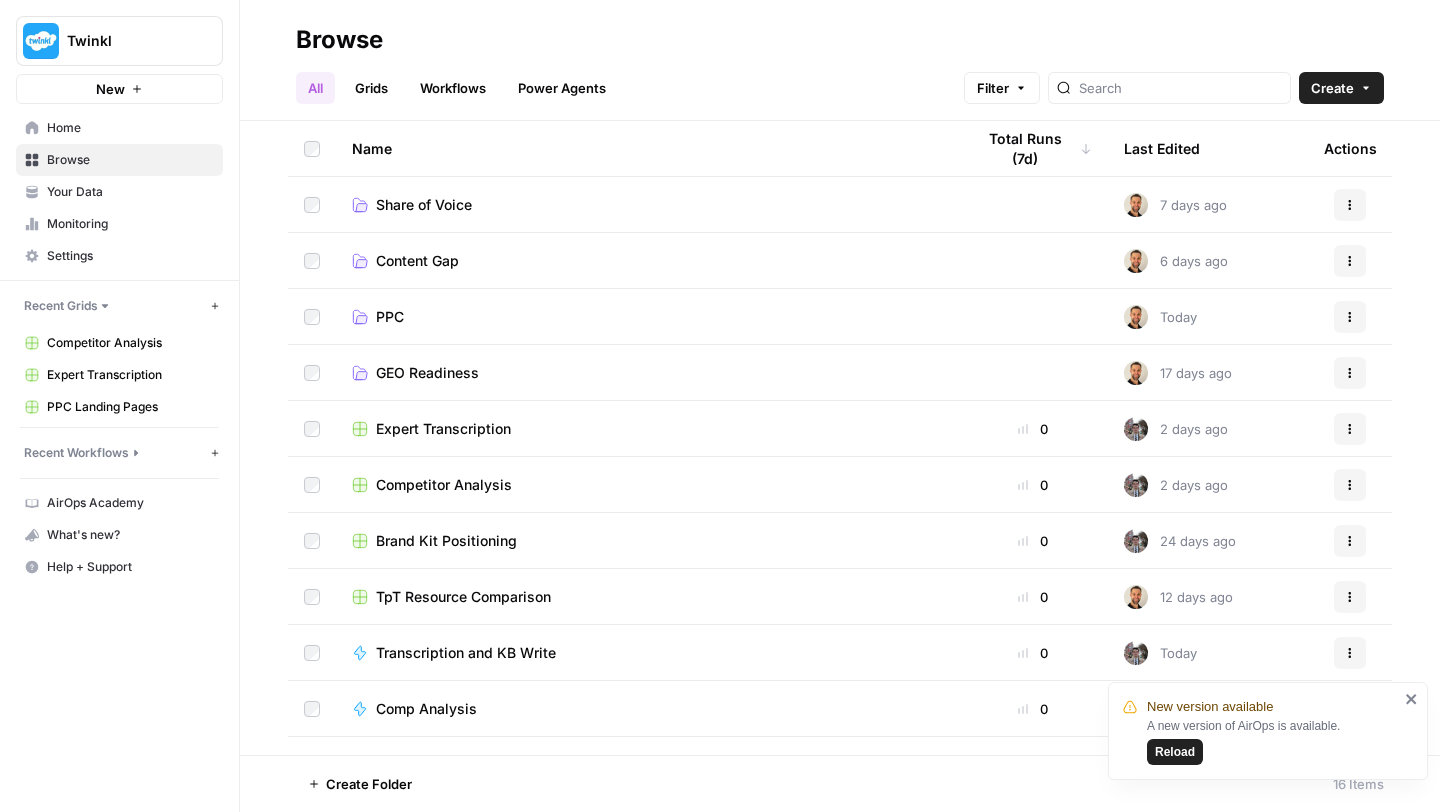 click on "Twinkl New Home Browse Your Data Monitoring Settings Recent Grids New grid Competitor Analysis Expert Transcription PPC Landing Pages Recent Workflows New Workflow Landing Page Builder - Alt 1 Transcription and KB Write Comp Analysis AirOps Academy What's new? Help + Support" at bounding box center [119, 406] 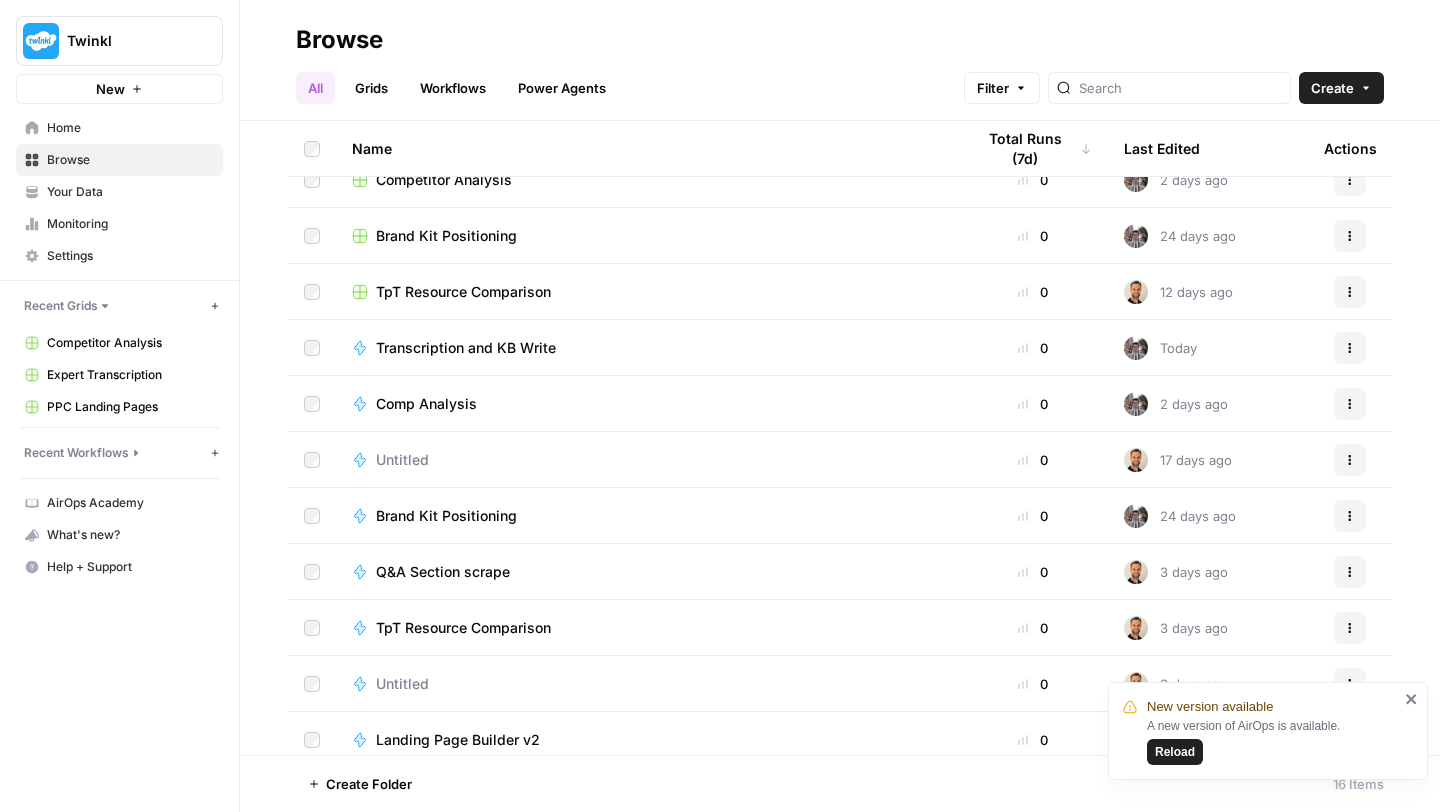 scroll, scrollTop: 318, scrollLeft: 0, axis: vertical 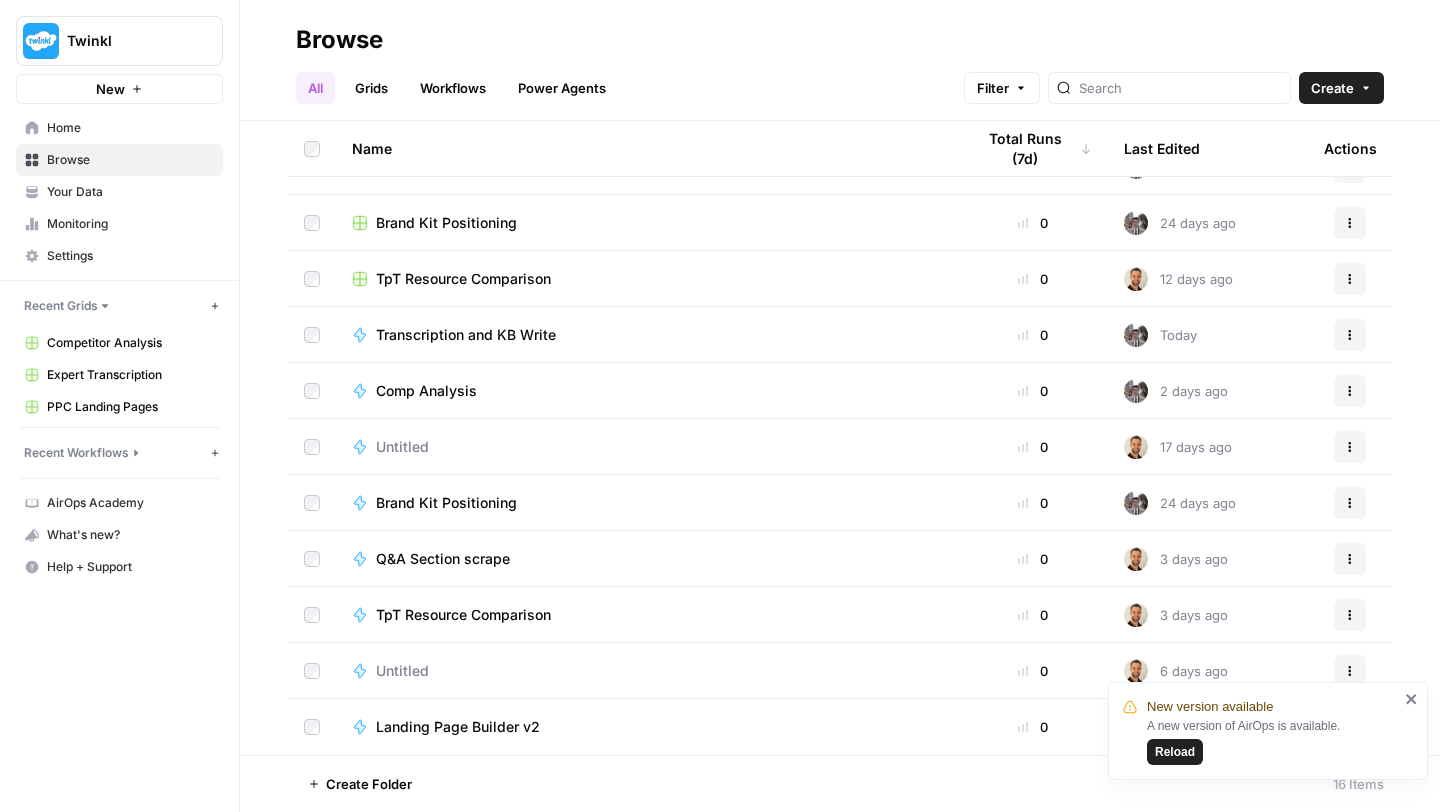 click 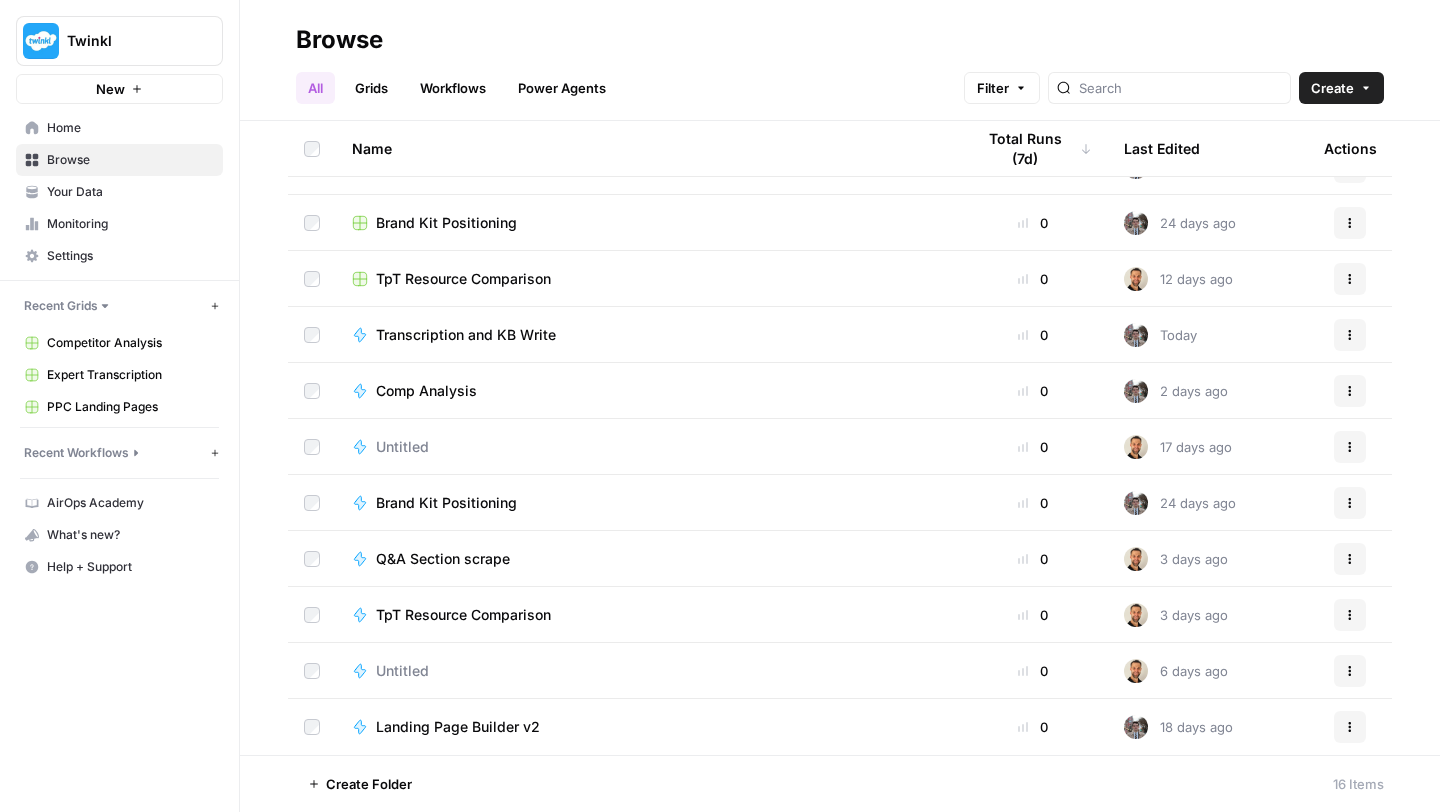 scroll, scrollTop: 0, scrollLeft: 0, axis: both 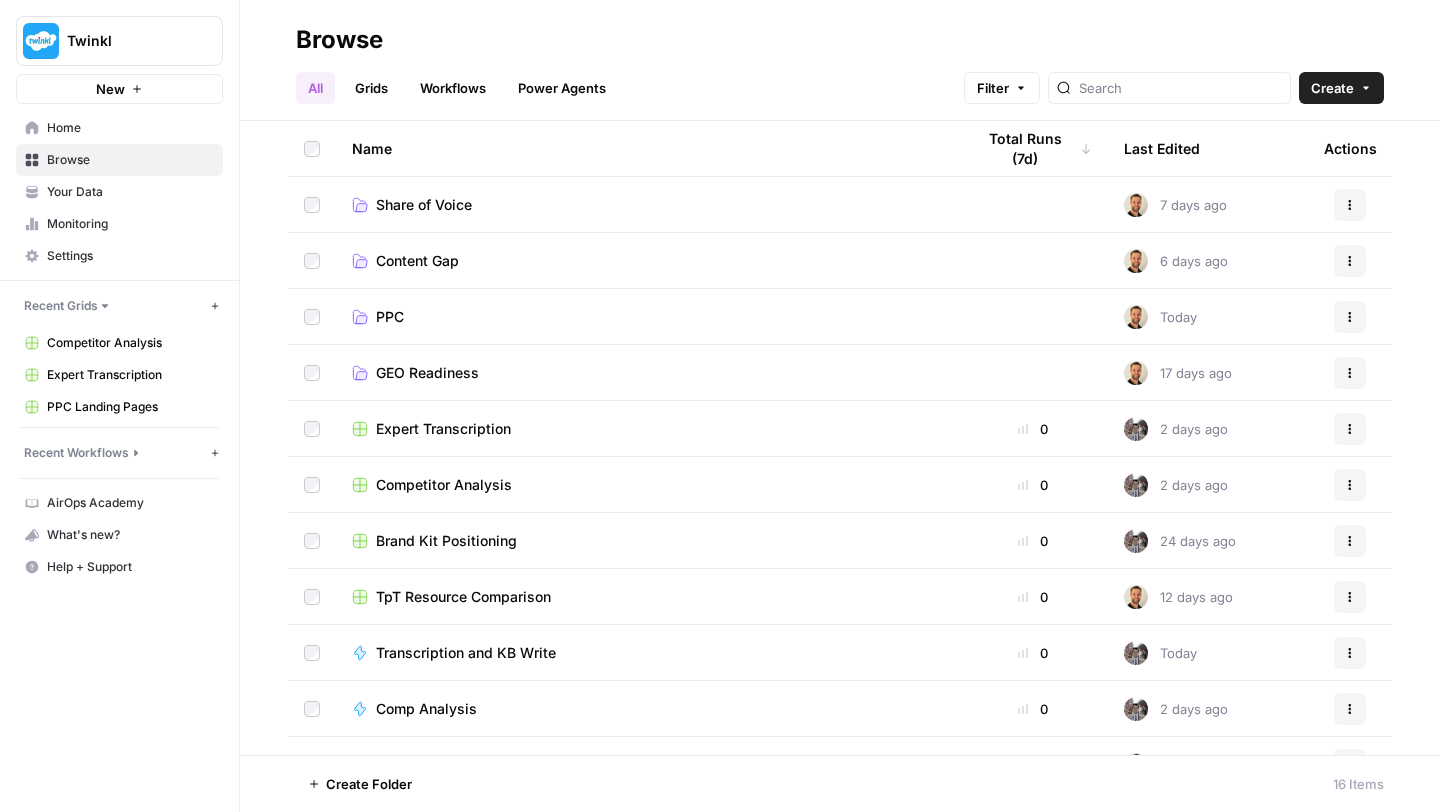 click on "Workflows" at bounding box center [453, 88] 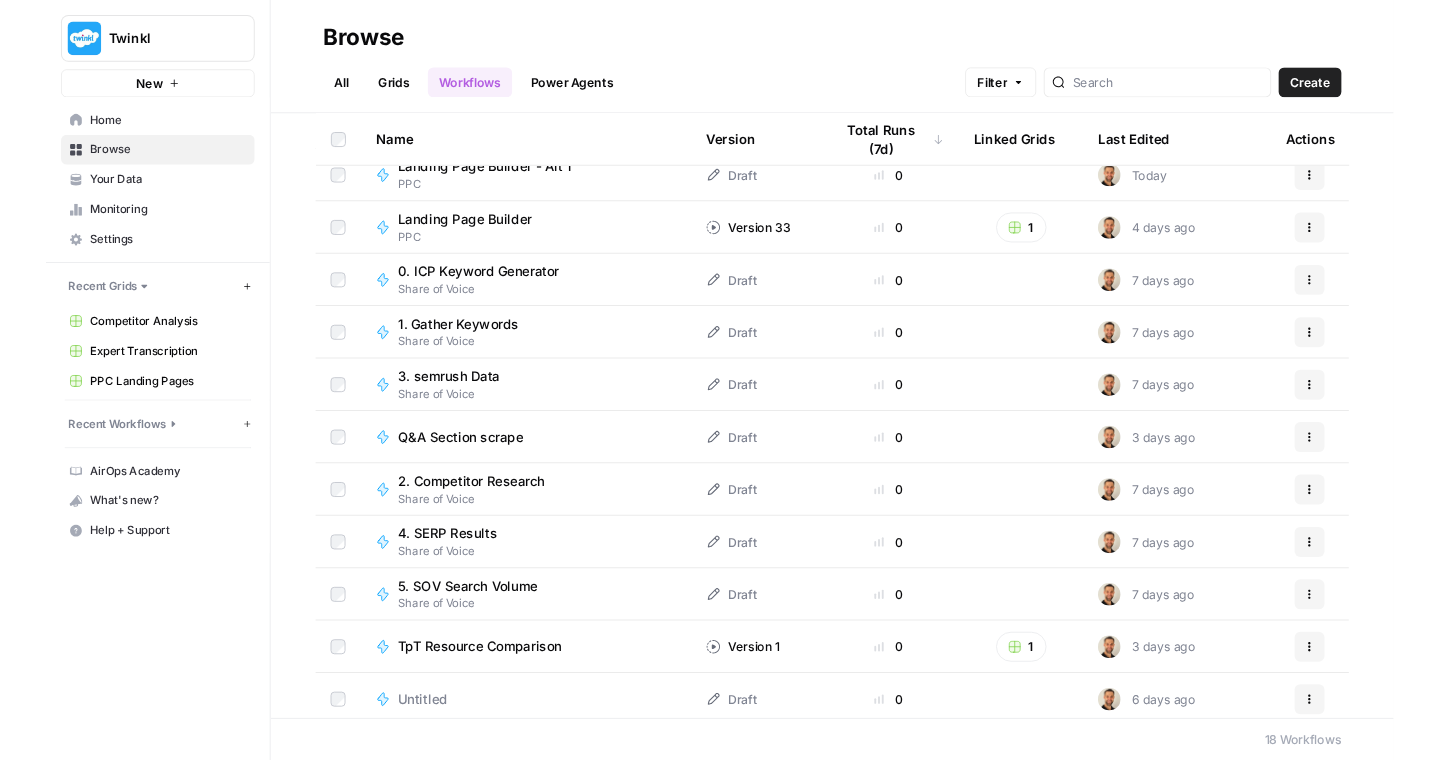 scroll, scrollTop: 355, scrollLeft: 0, axis: vertical 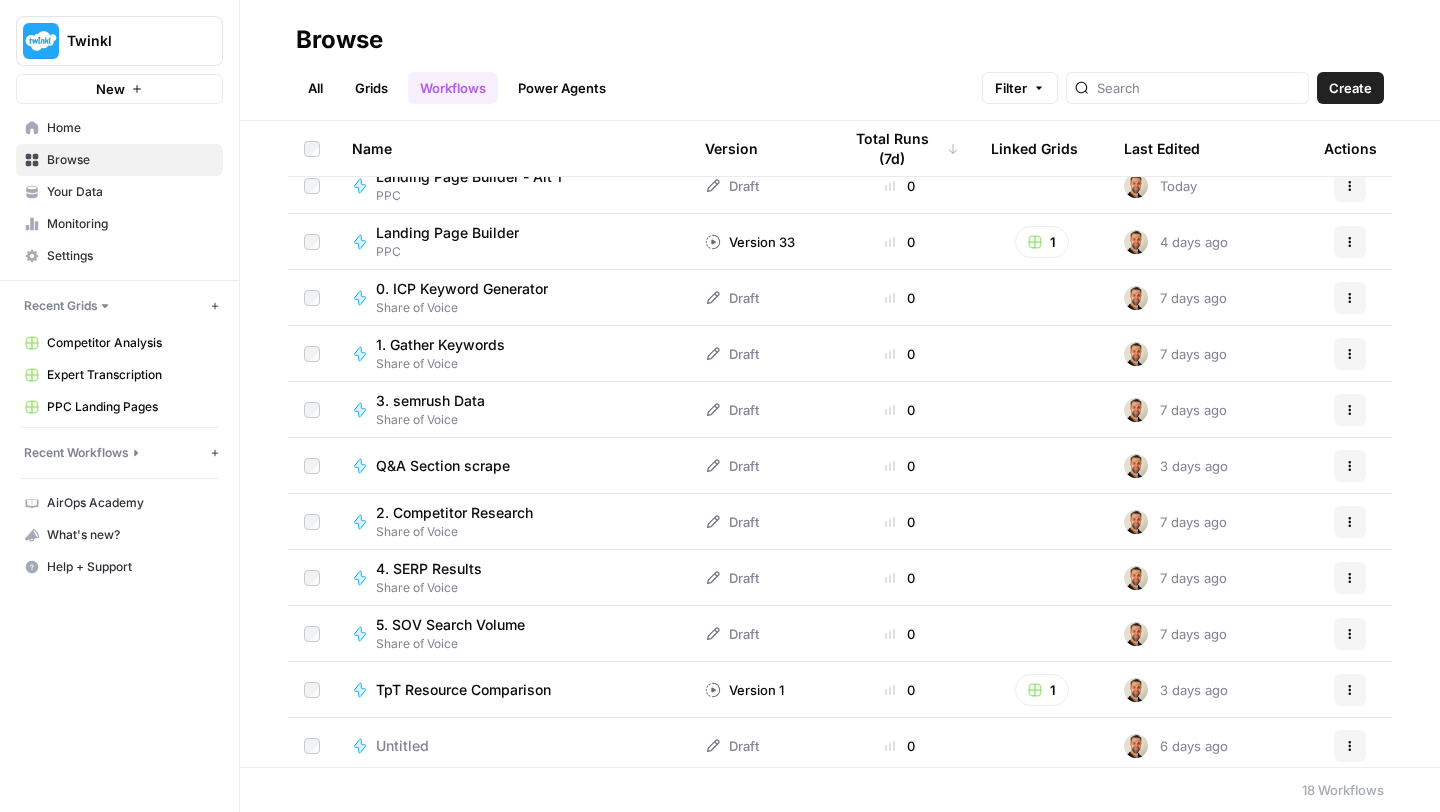 click on "Q&A Section scrape" at bounding box center (443, 466) 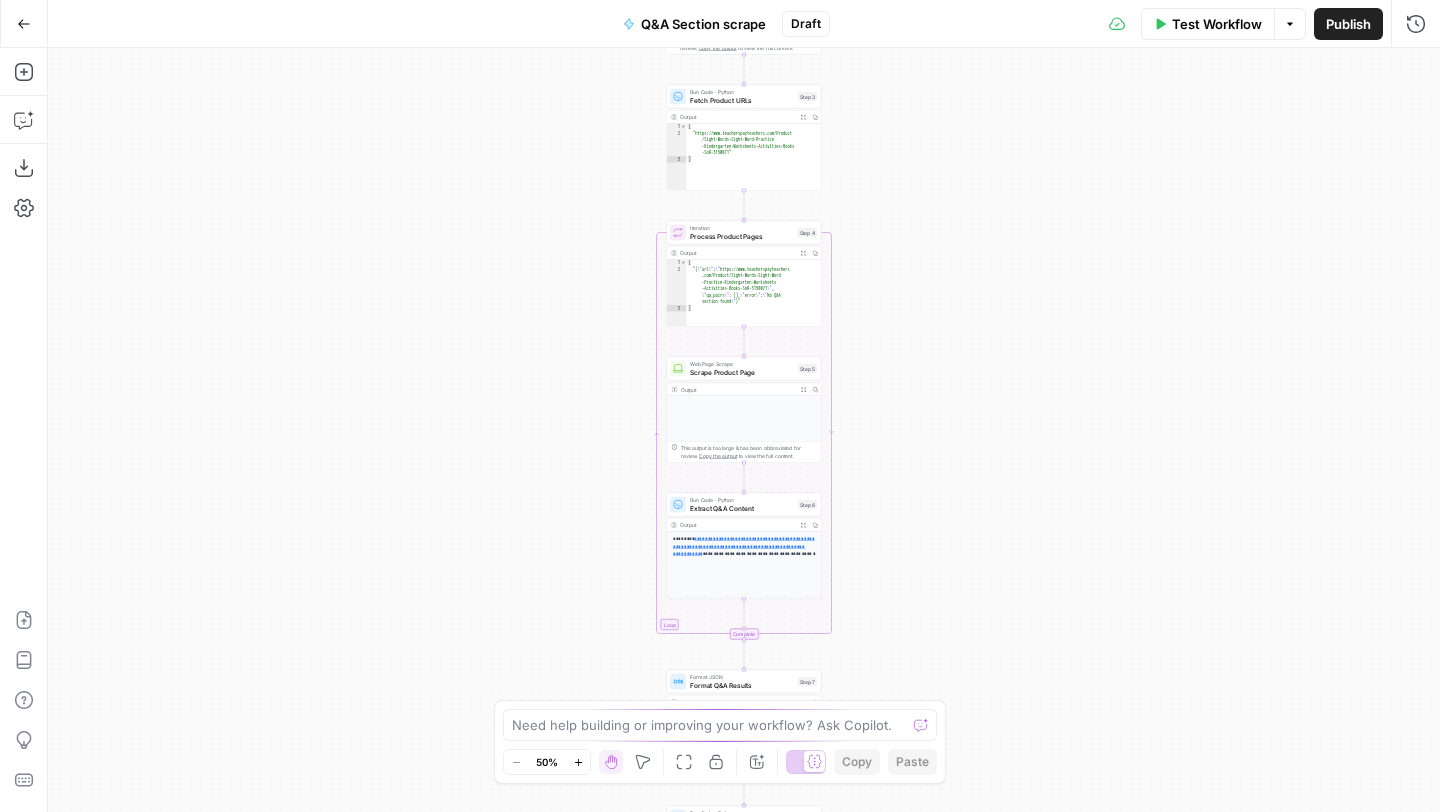 click on "**********" at bounding box center (744, 430) 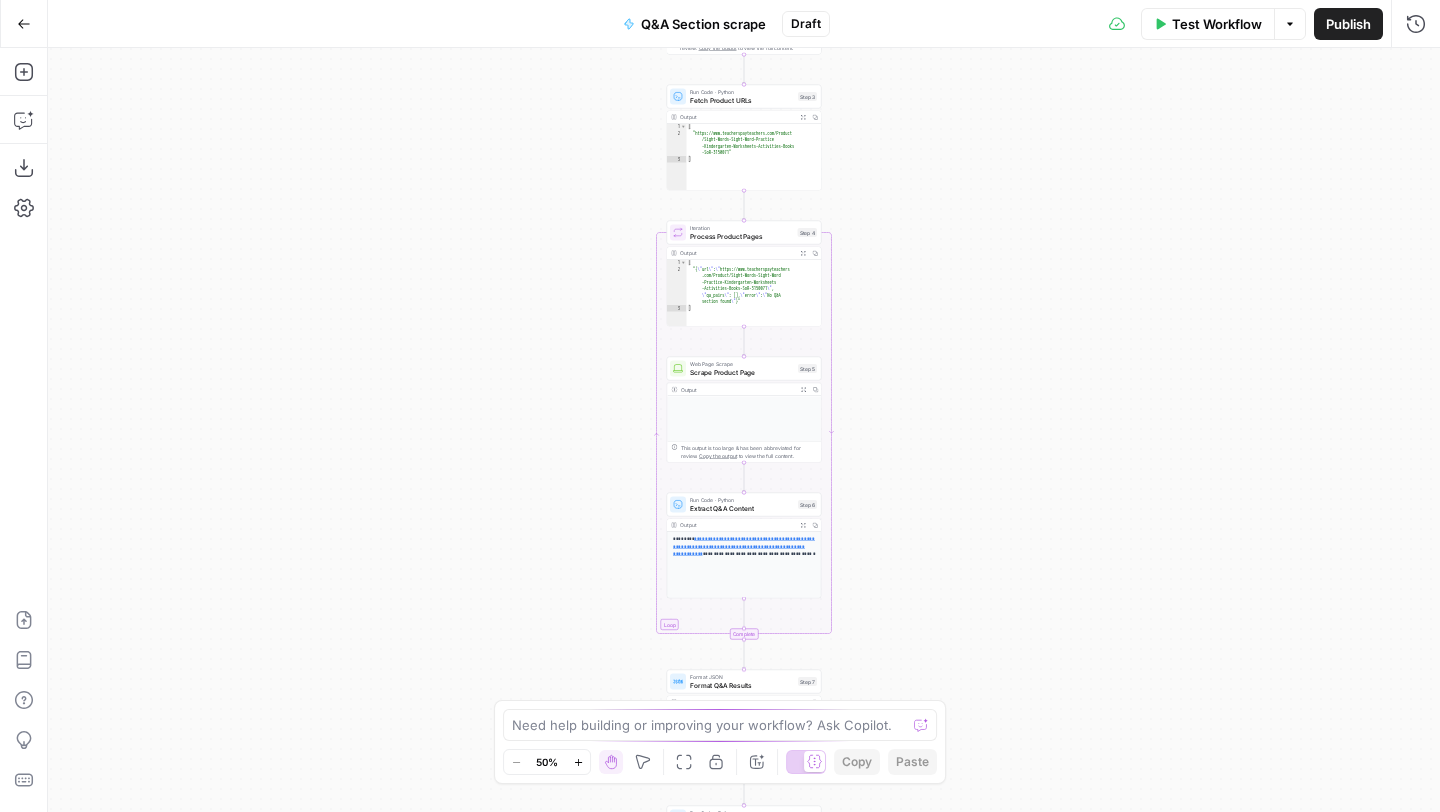 type on "**********" 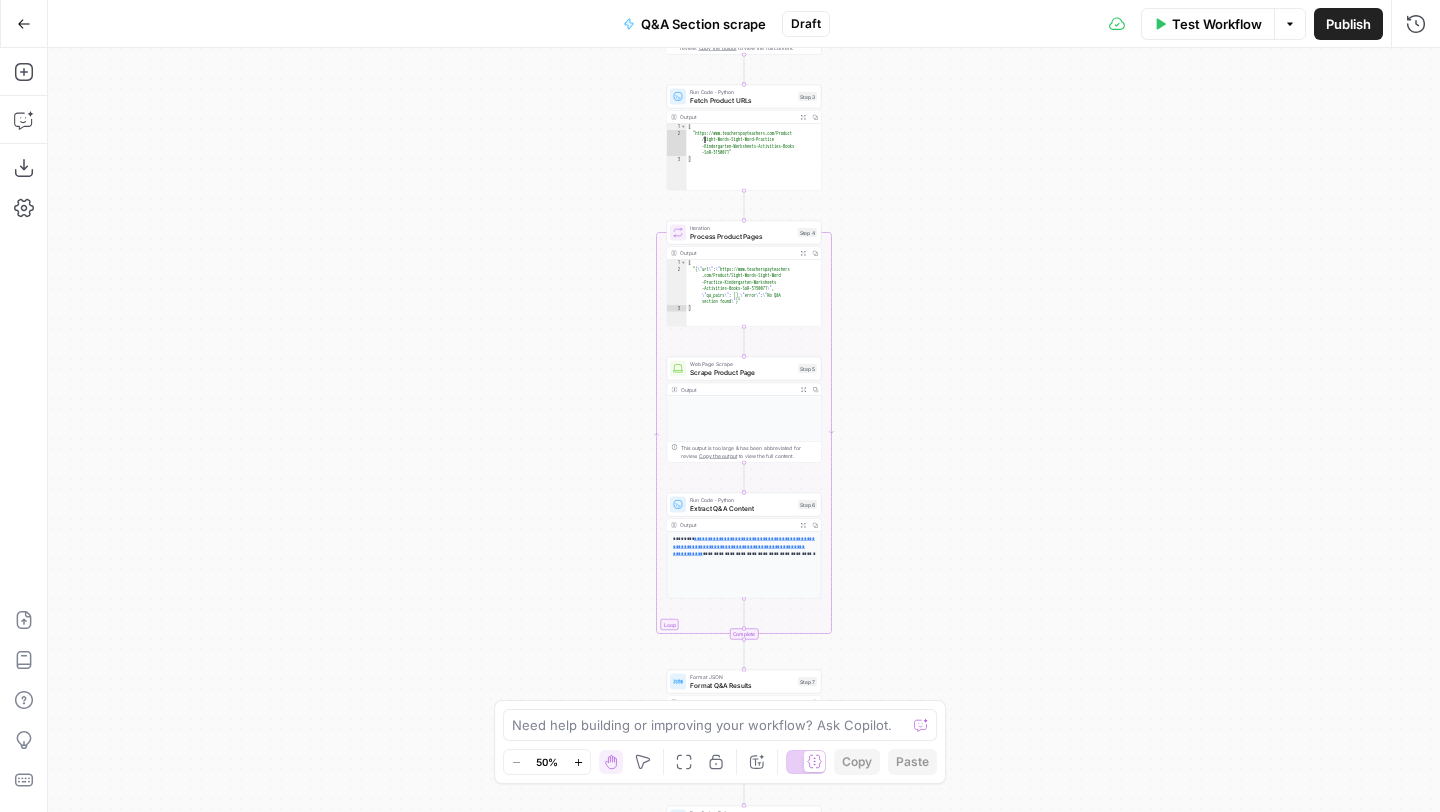 click on "[    "https://www.teacherspayteachers.com/Product        /Sight-Words-Sight-Word-Practice        -Kindergarten-Worksheets-Activities-Books        -SoR-3150071" ]" at bounding box center (754, 164) 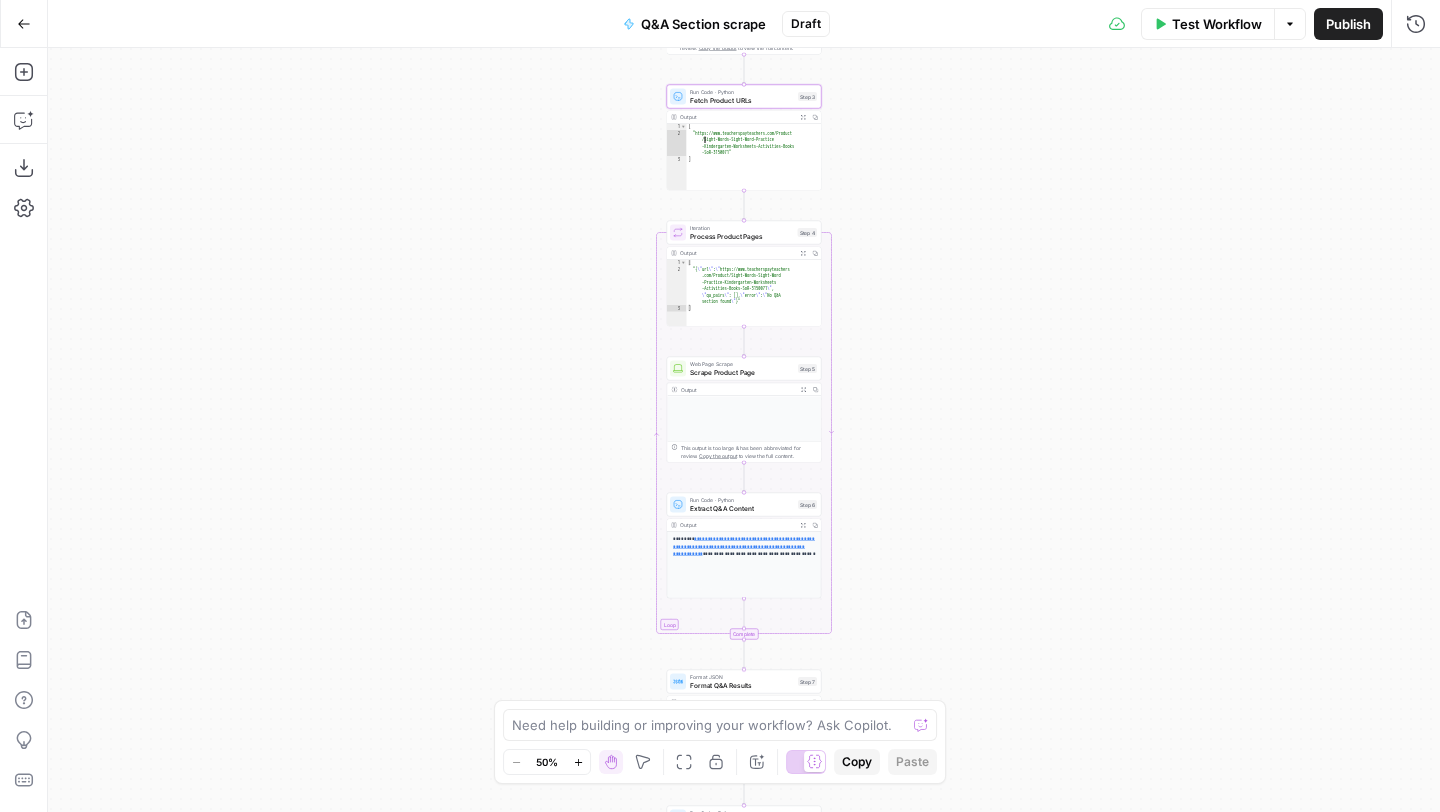 click on "[    "https://www.teacherspayteachers.com/Product        /Sight-Words-Sight-Word-Practice        -Kindergarten-Worksheets-Activities-Books        -SoR-3150071" ]" at bounding box center (754, 164) 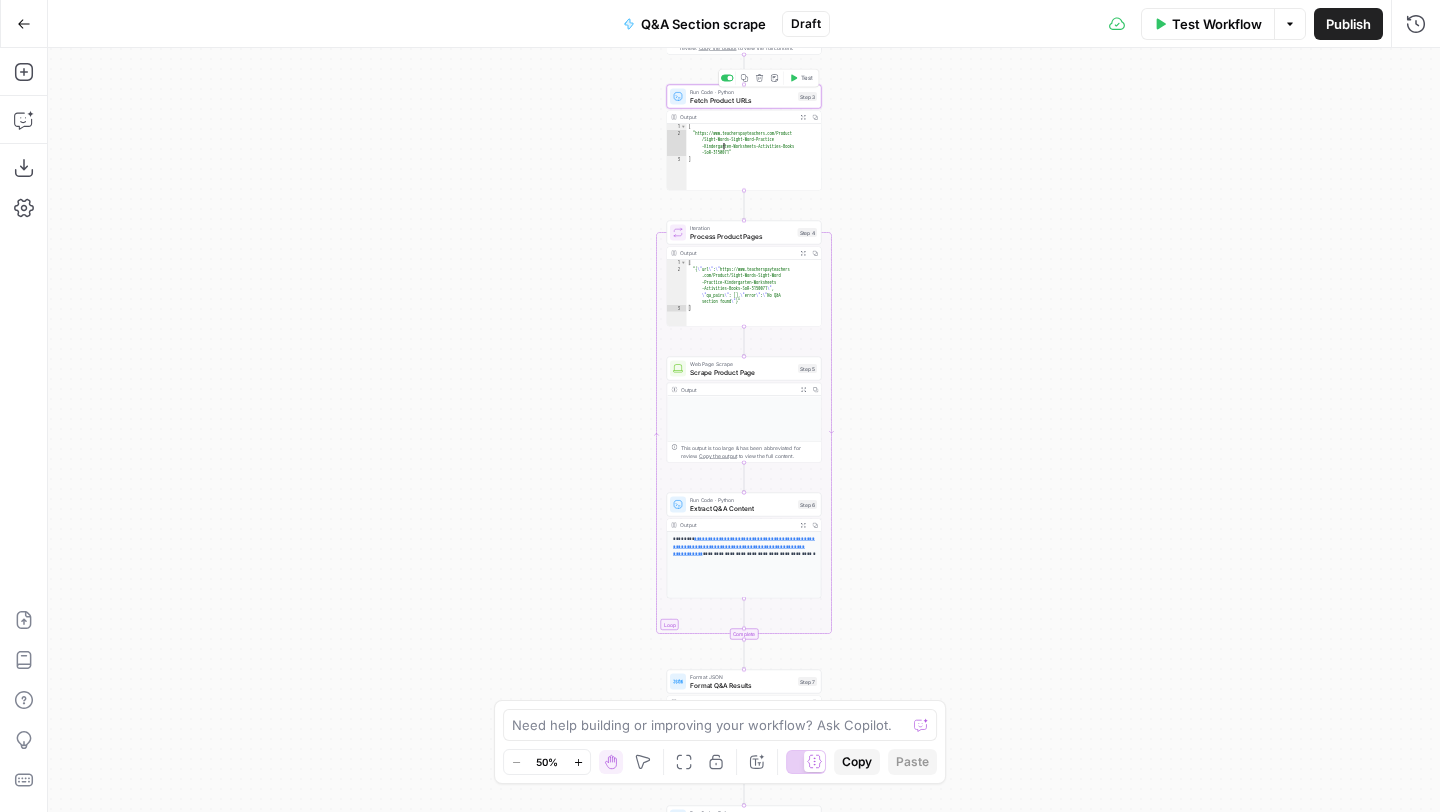 click on "**********" at bounding box center (744, 430) 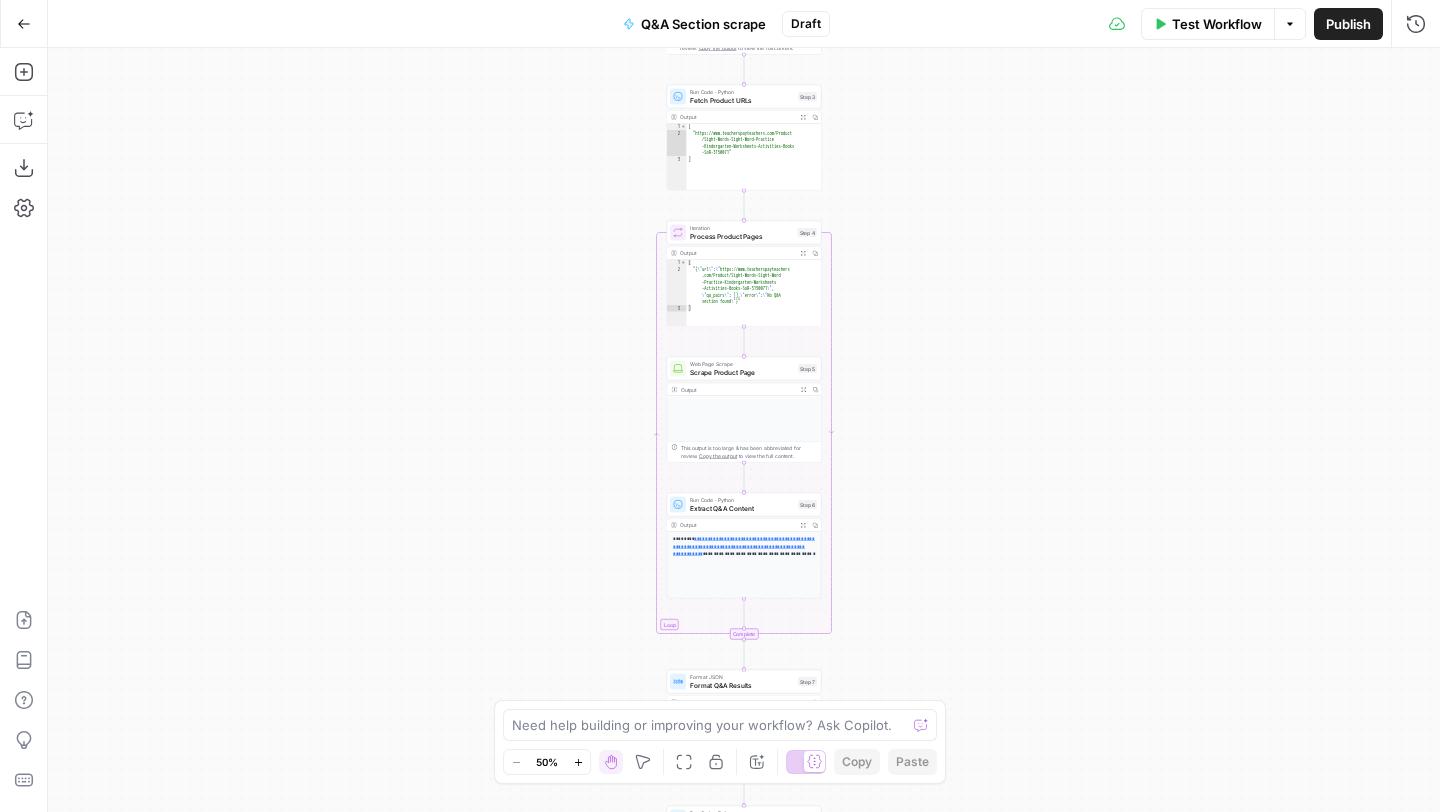 click on "**********" at bounding box center [744, 430] 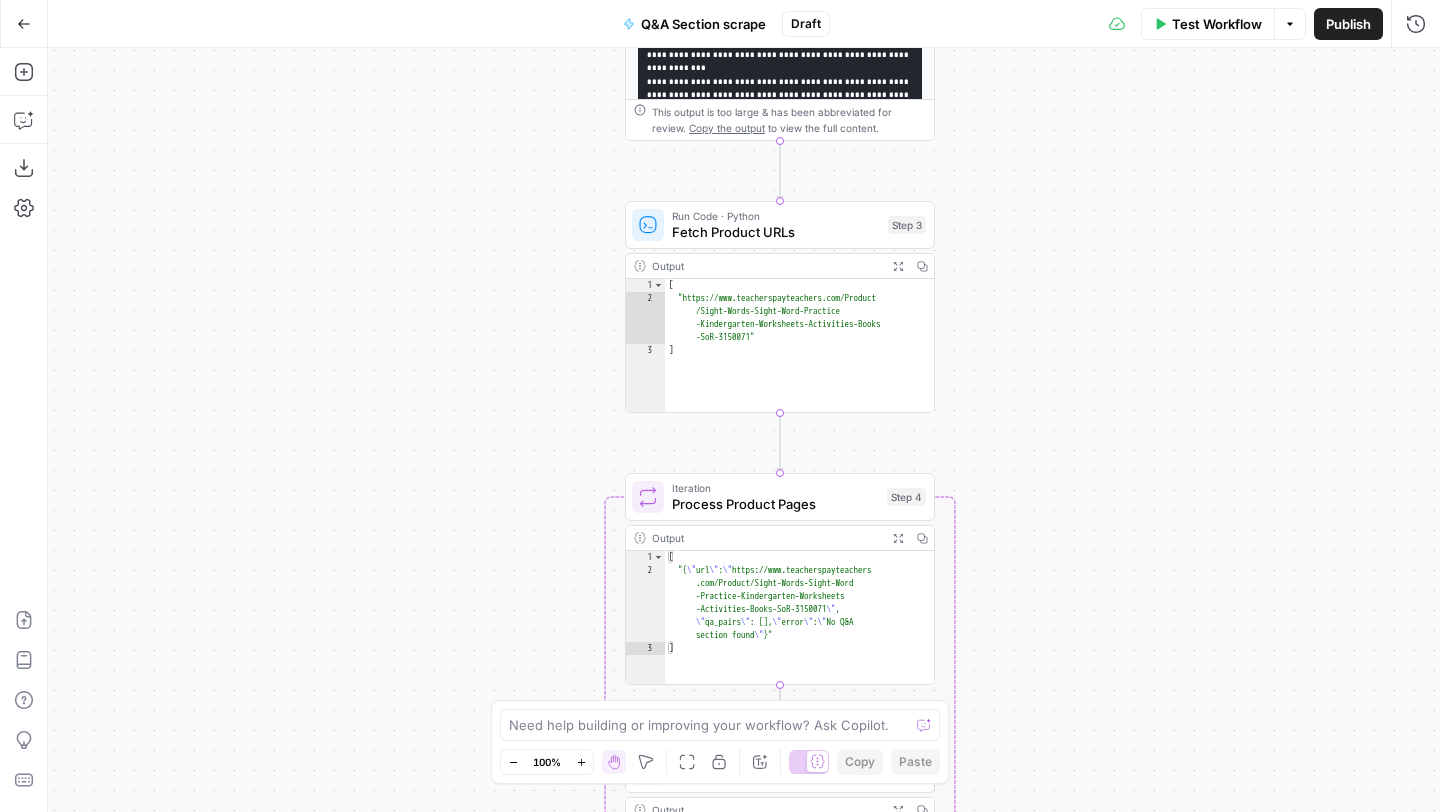 drag, startPoint x: 598, startPoint y: 230, endPoint x: 450, endPoint y: 436, distance: 253.6533 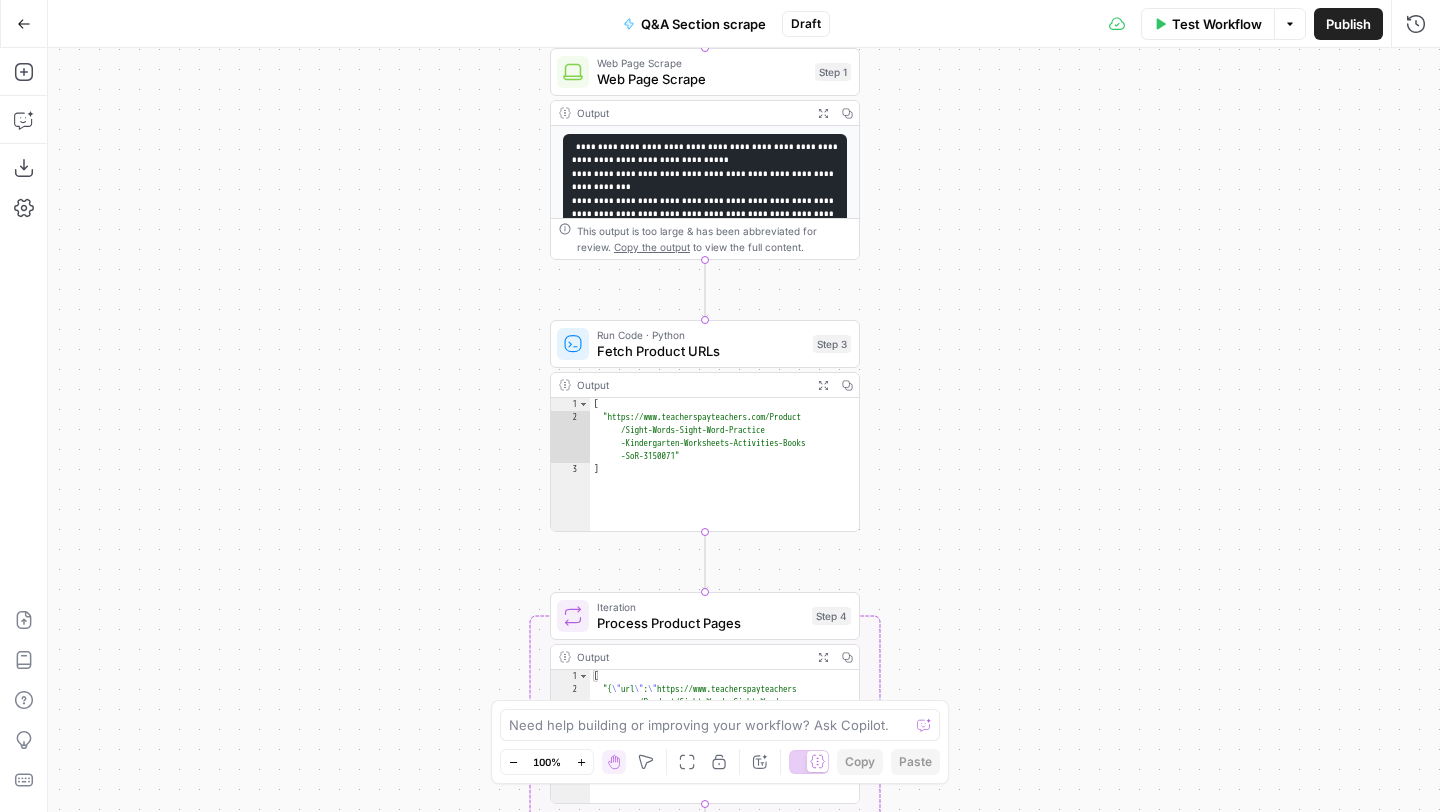 click on "**********" at bounding box center (744, 430) 